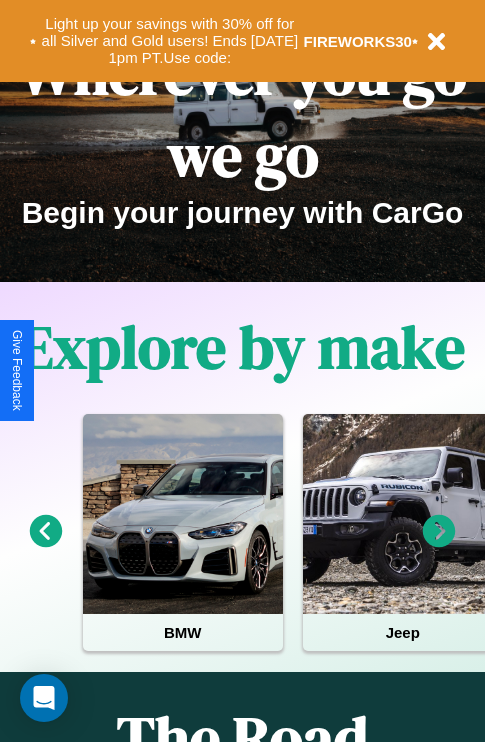 scroll, scrollTop: 308, scrollLeft: 0, axis: vertical 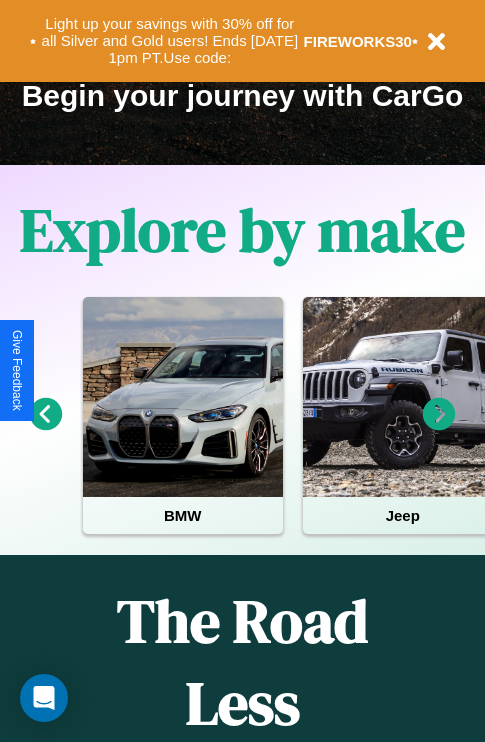 click 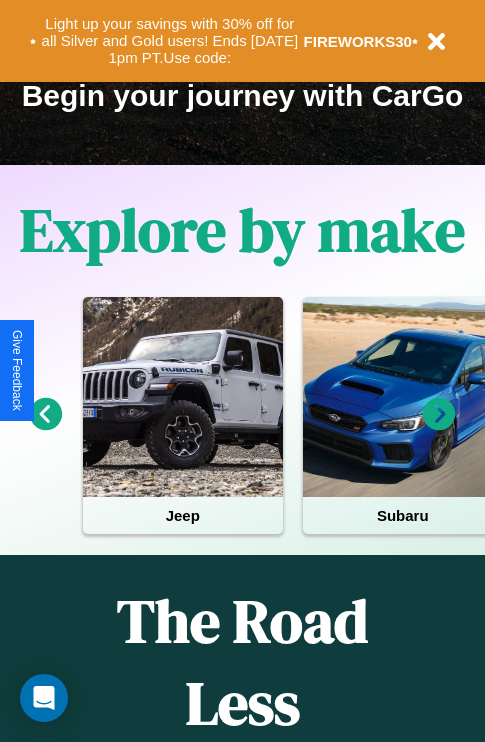 click 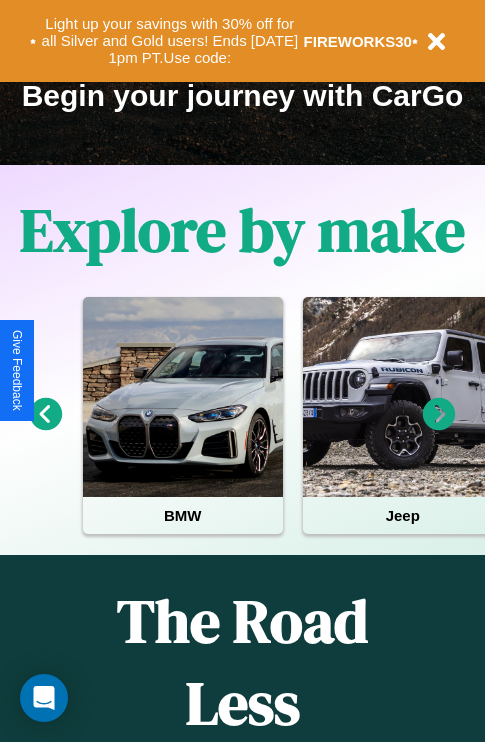click 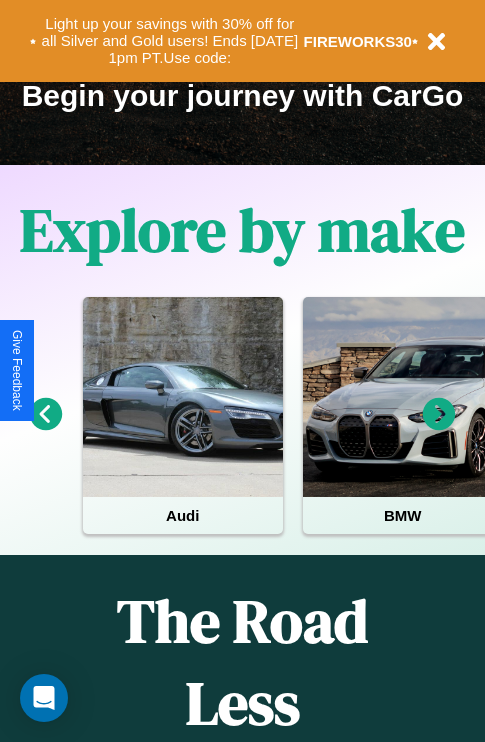 click 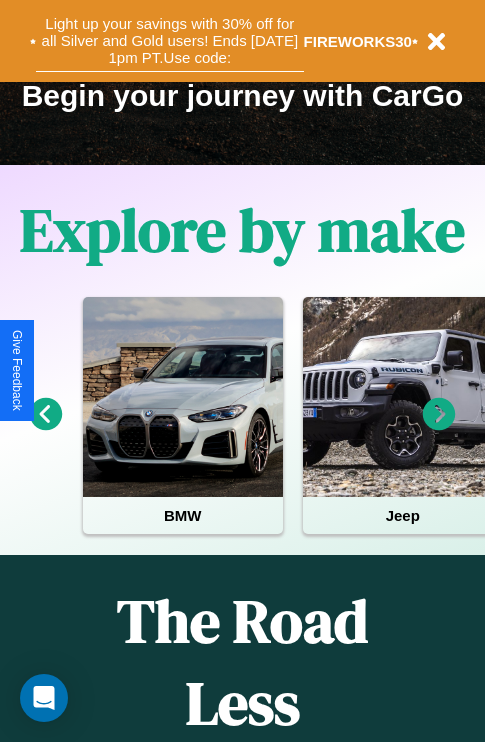 click on "Light up your savings with 30% off for all Silver and Gold users! Ends [DATE] 1pm PT.  Use code:" at bounding box center [170, 41] 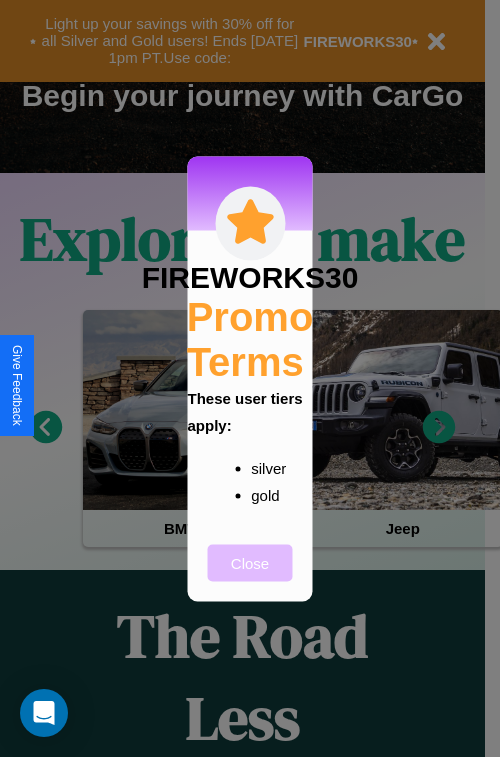 click on "Close" at bounding box center (250, 562) 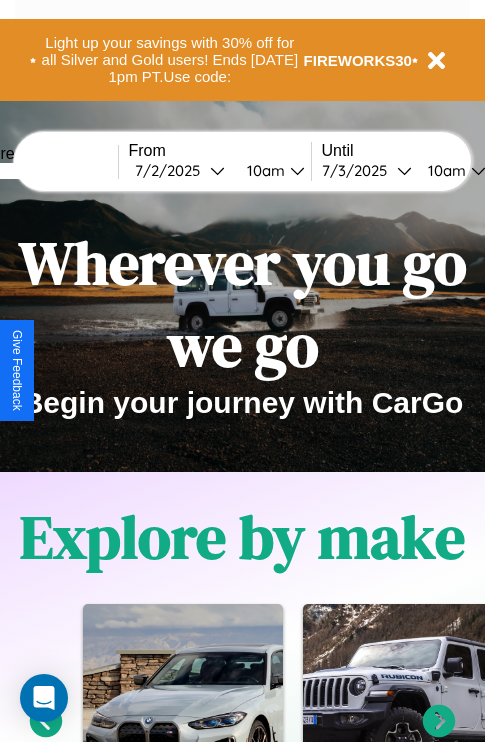 scroll, scrollTop: 0, scrollLeft: 0, axis: both 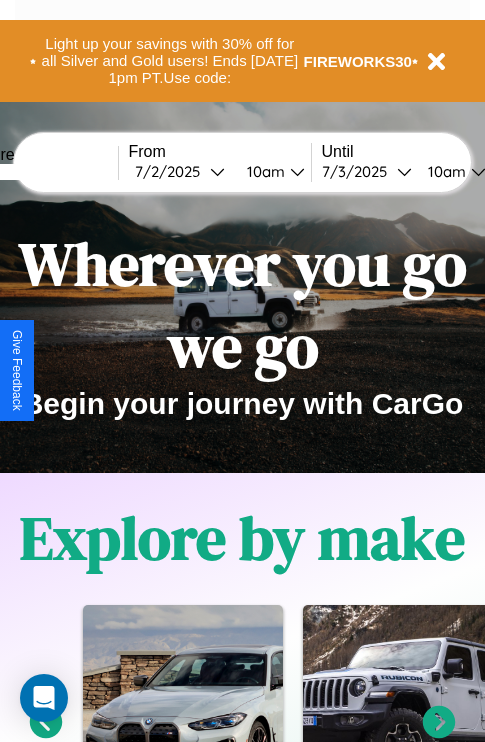 click at bounding box center (43, 172) 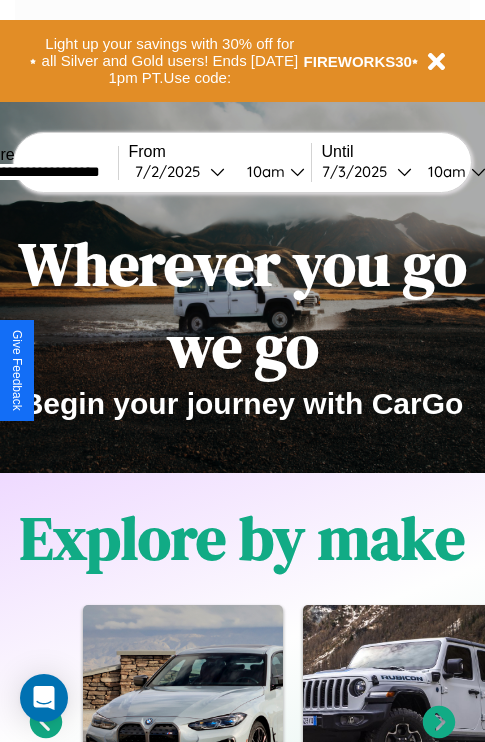 type on "**********" 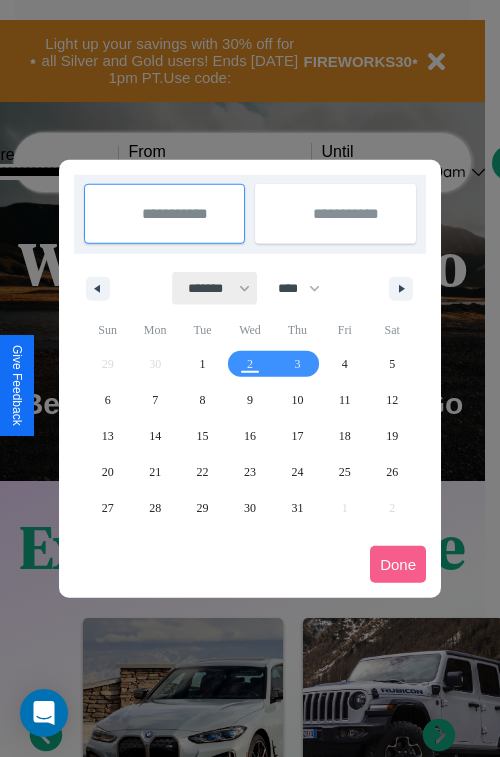 click on "******* ******** ***** ***** *** **** **** ****** ********* ******* ******** ********" at bounding box center [215, 288] 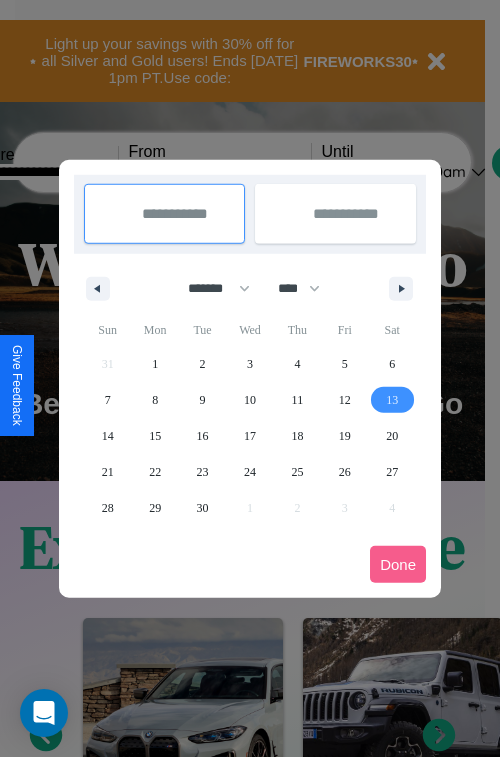 click on "13" at bounding box center [392, 400] 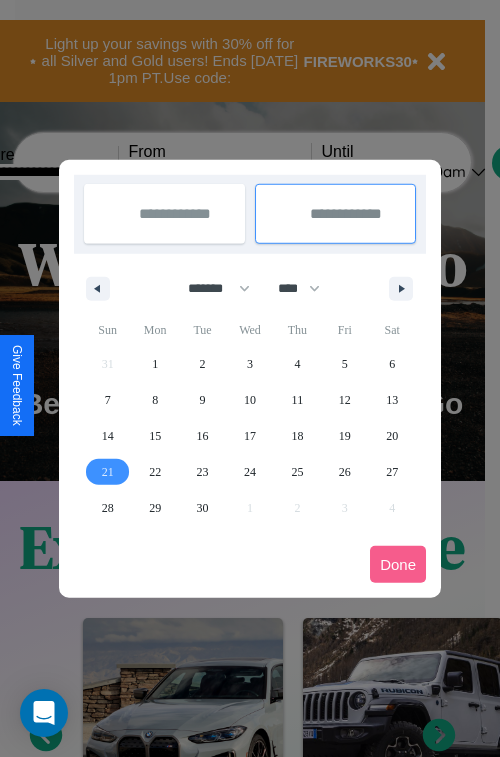click on "21" at bounding box center [108, 472] 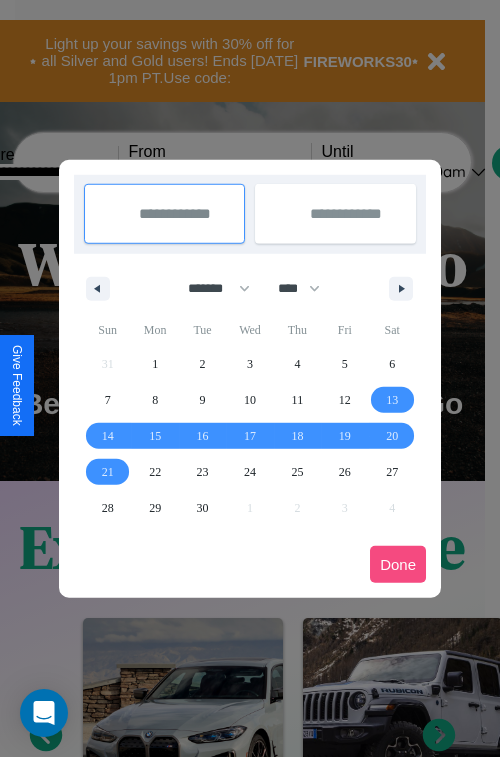 click on "Done" at bounding box center [398, 564] 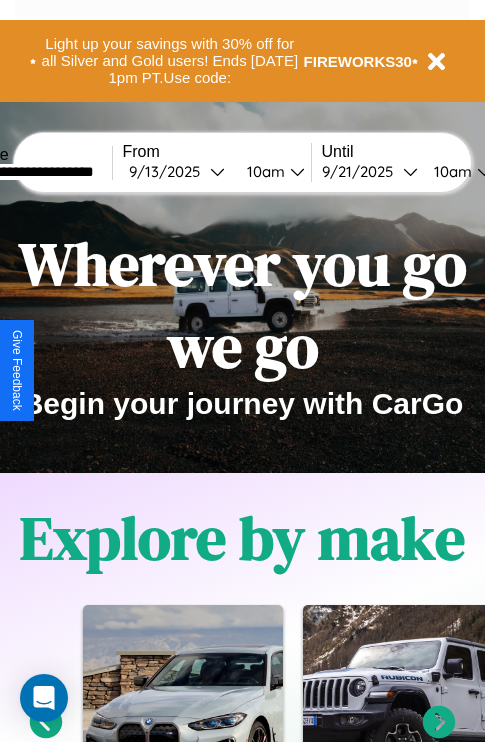 scroll, scrollTop: 0, scrollLeft: 74, axis: horizontal 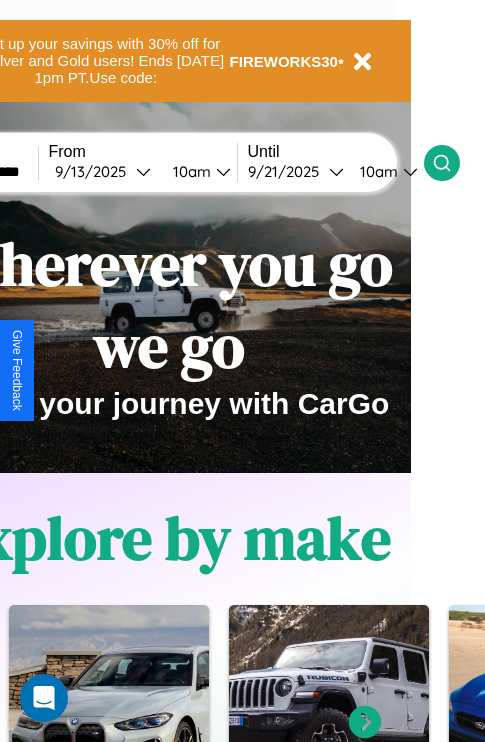 click 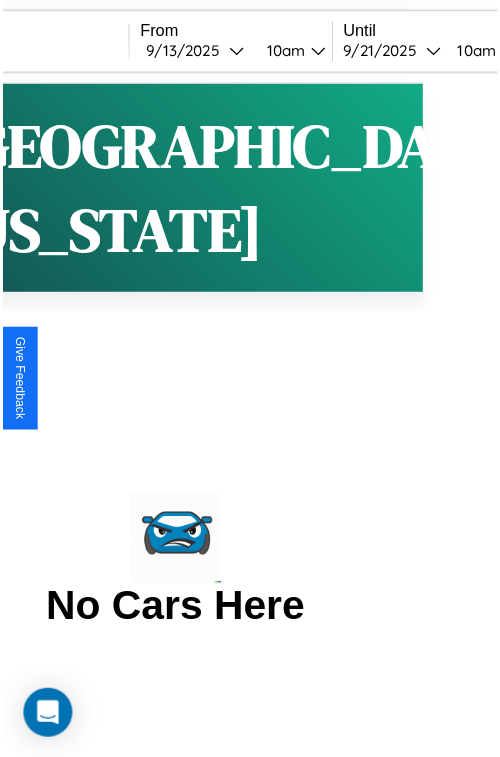 scroll, scrollTop: 0, scrollLeft: 0, axis: both 